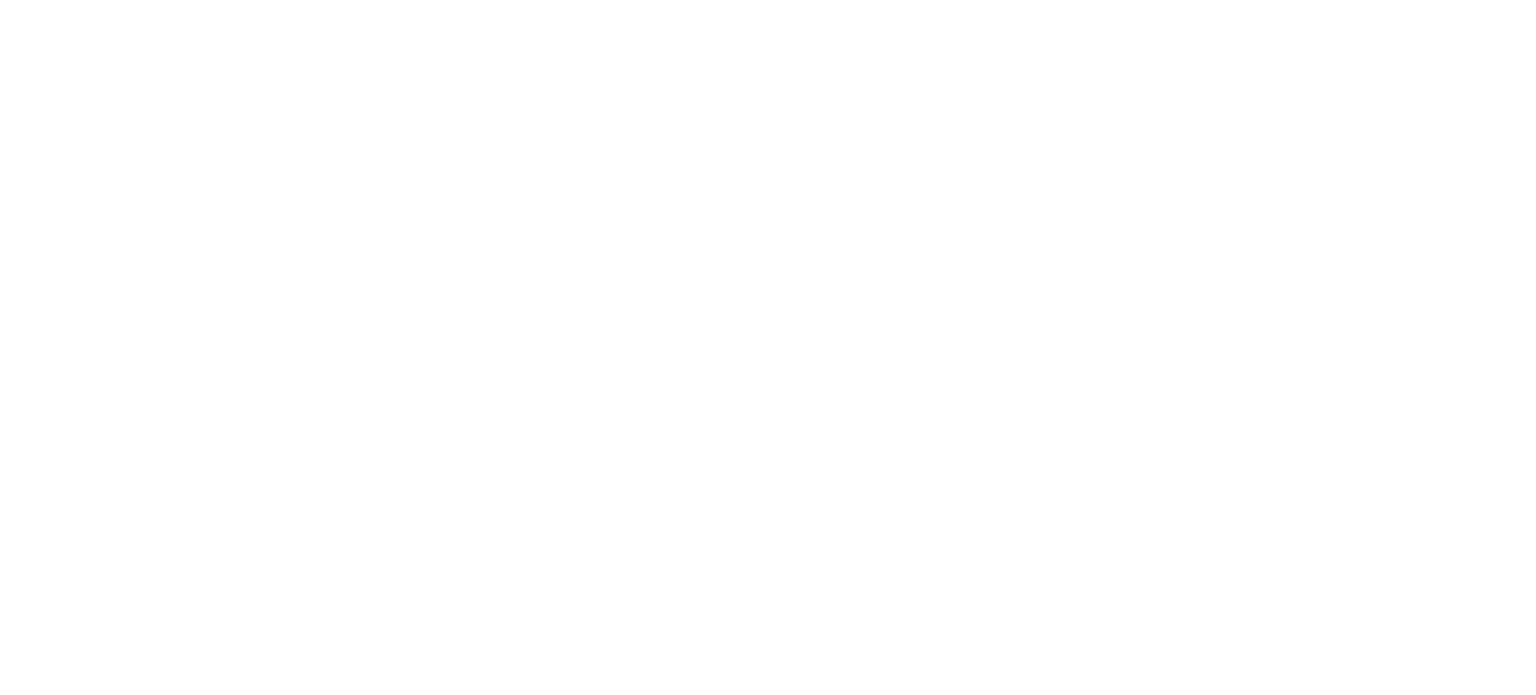 scroll, scrollTop: 0, scrollLeft: 0, axis: both 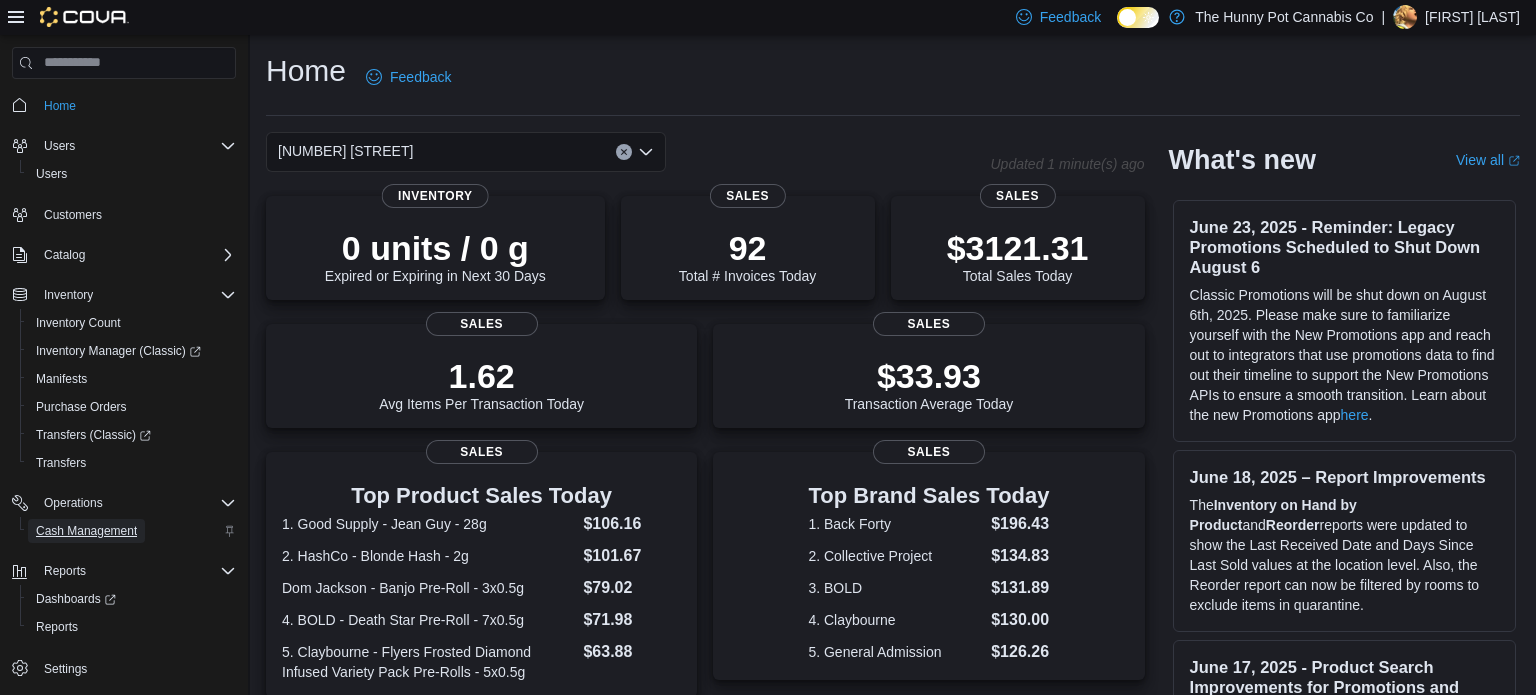 click on "Cash Management" at bounding box center [86, 531] 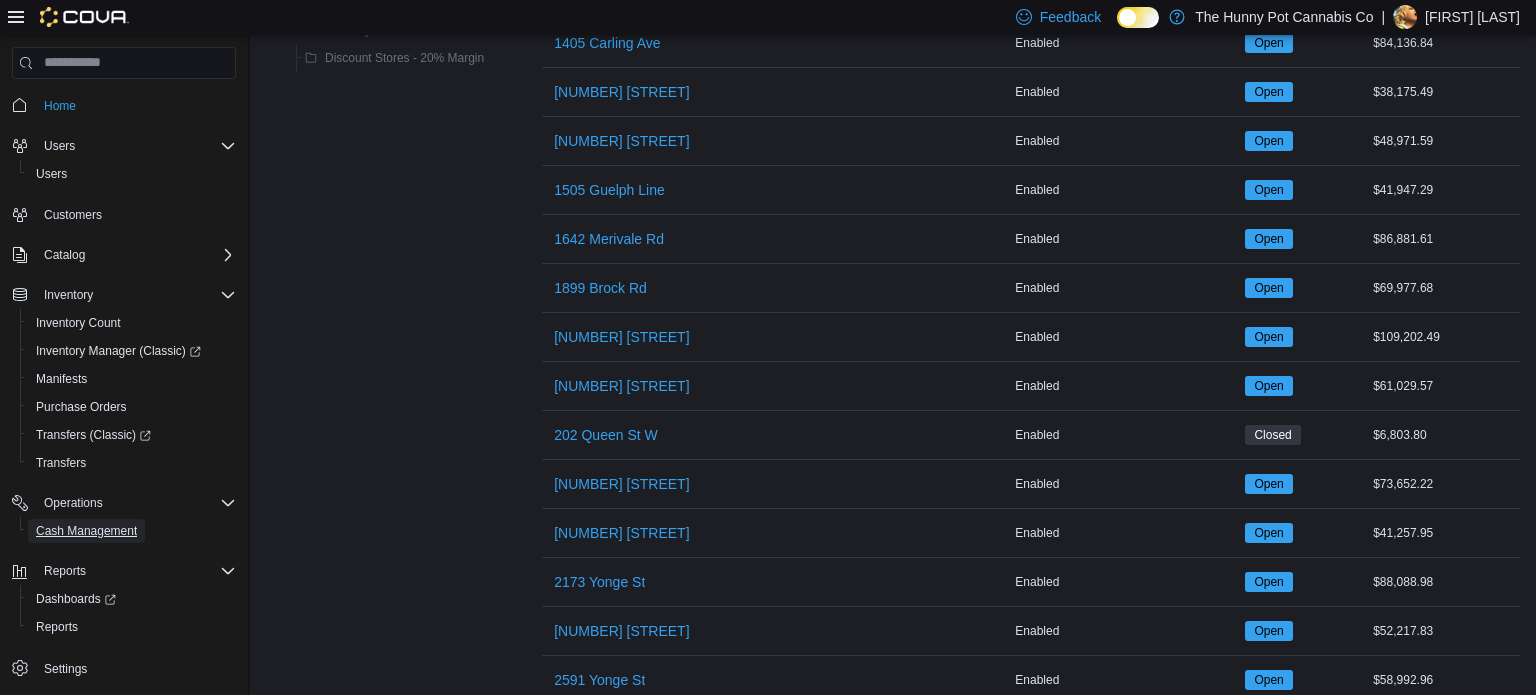 scroll, scrollTop: 623, scrollLeft: 0, axis: vertical 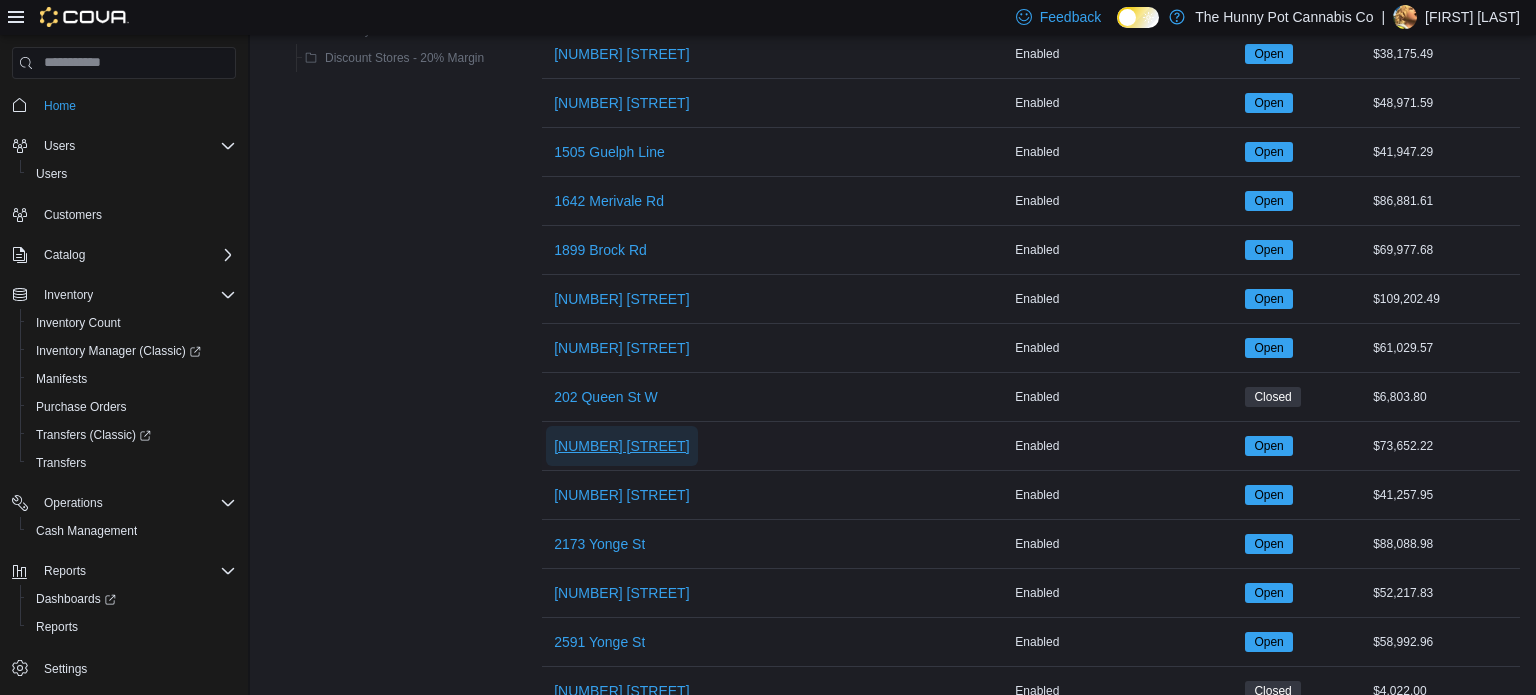 click on "[NUMBER] [STREET]" at bounding box center [621, 446] 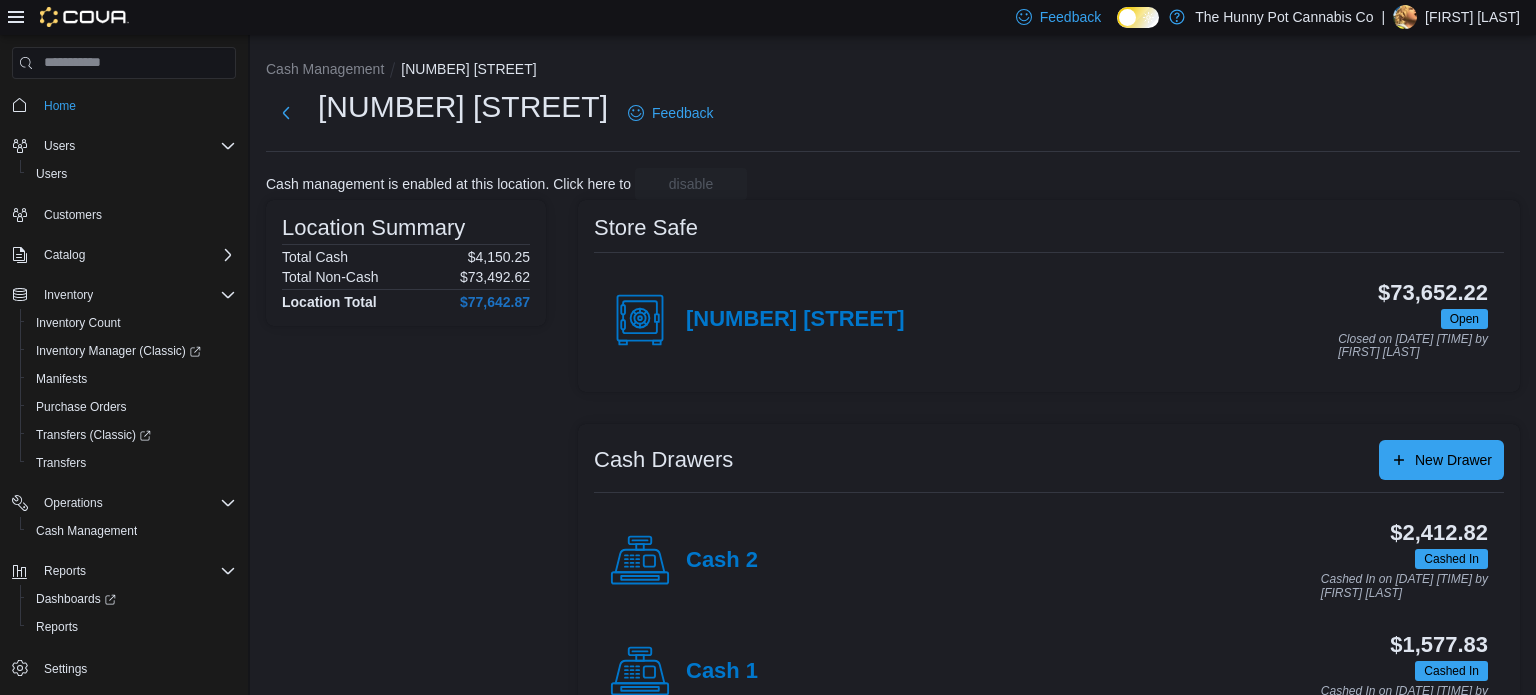 scroll, scrollTop: 64, scrollLeft: 0, axis: vertical 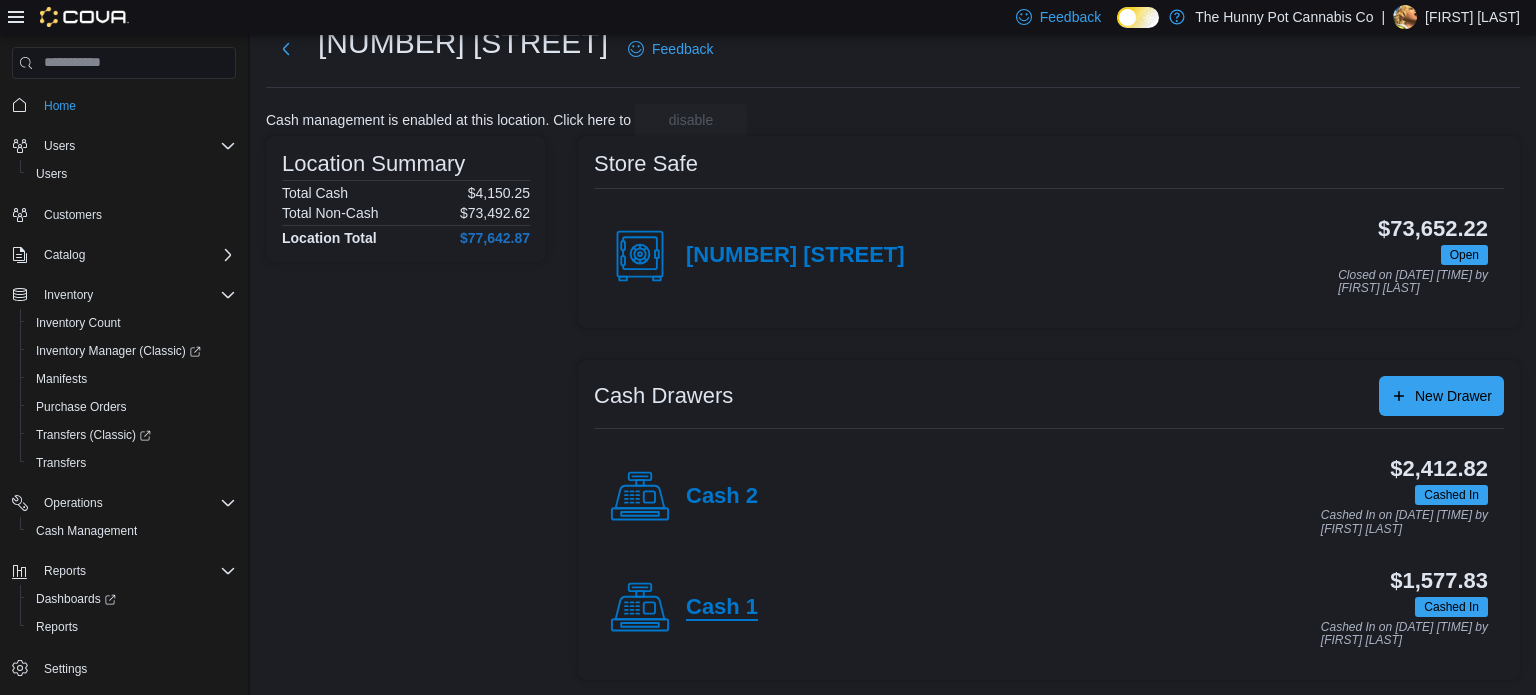 click on "Cash 1" at bounding box center [722, 608] 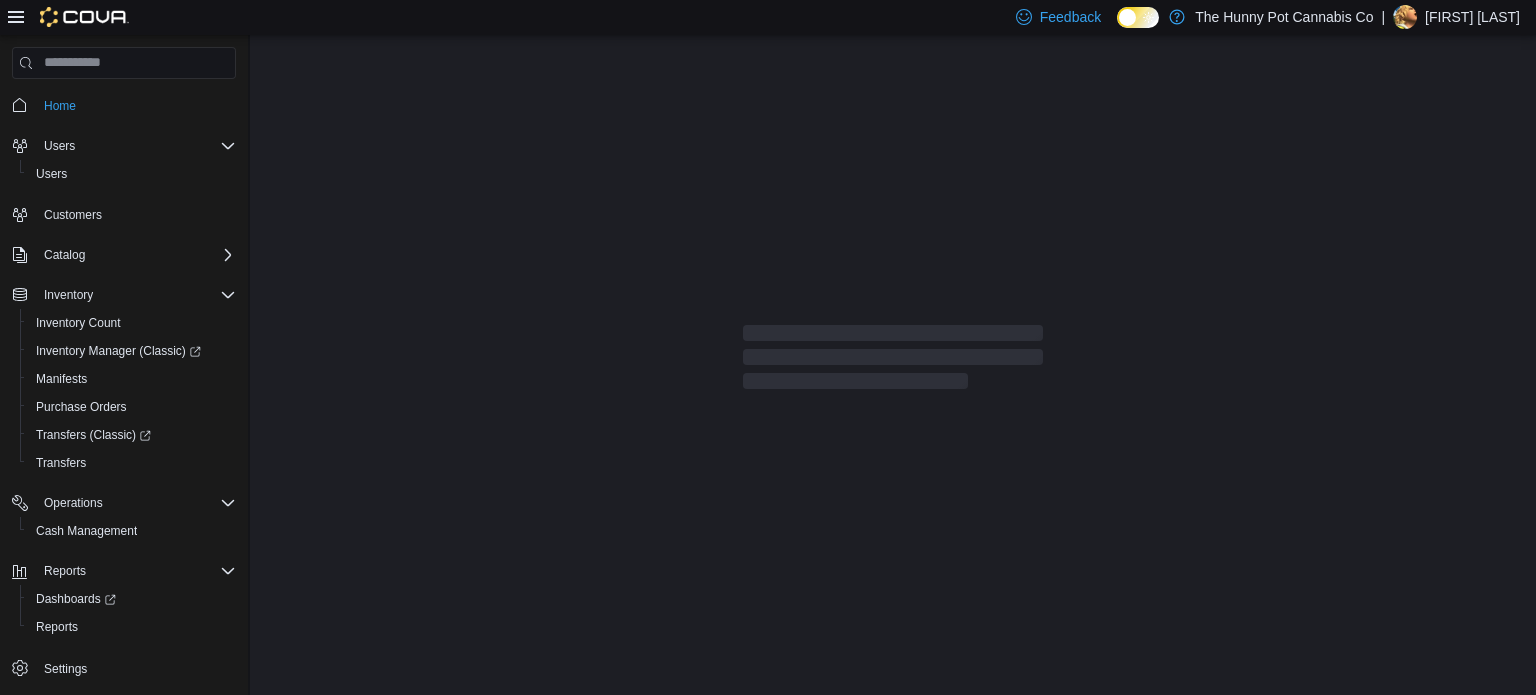 scroll, scrollTop: 0, scrollLeft: 0, axis: both 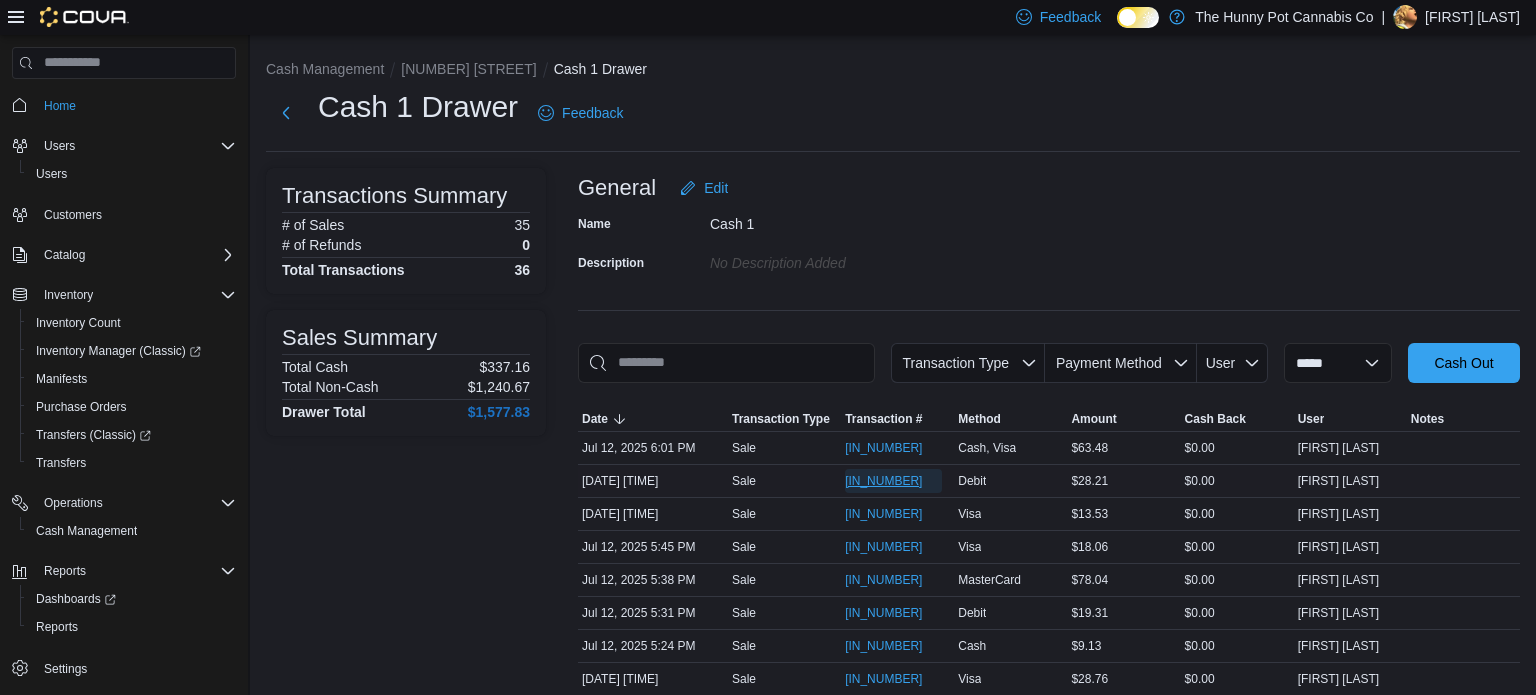 click on "[IN_NUMBER]" at bounding box center (883, 481) 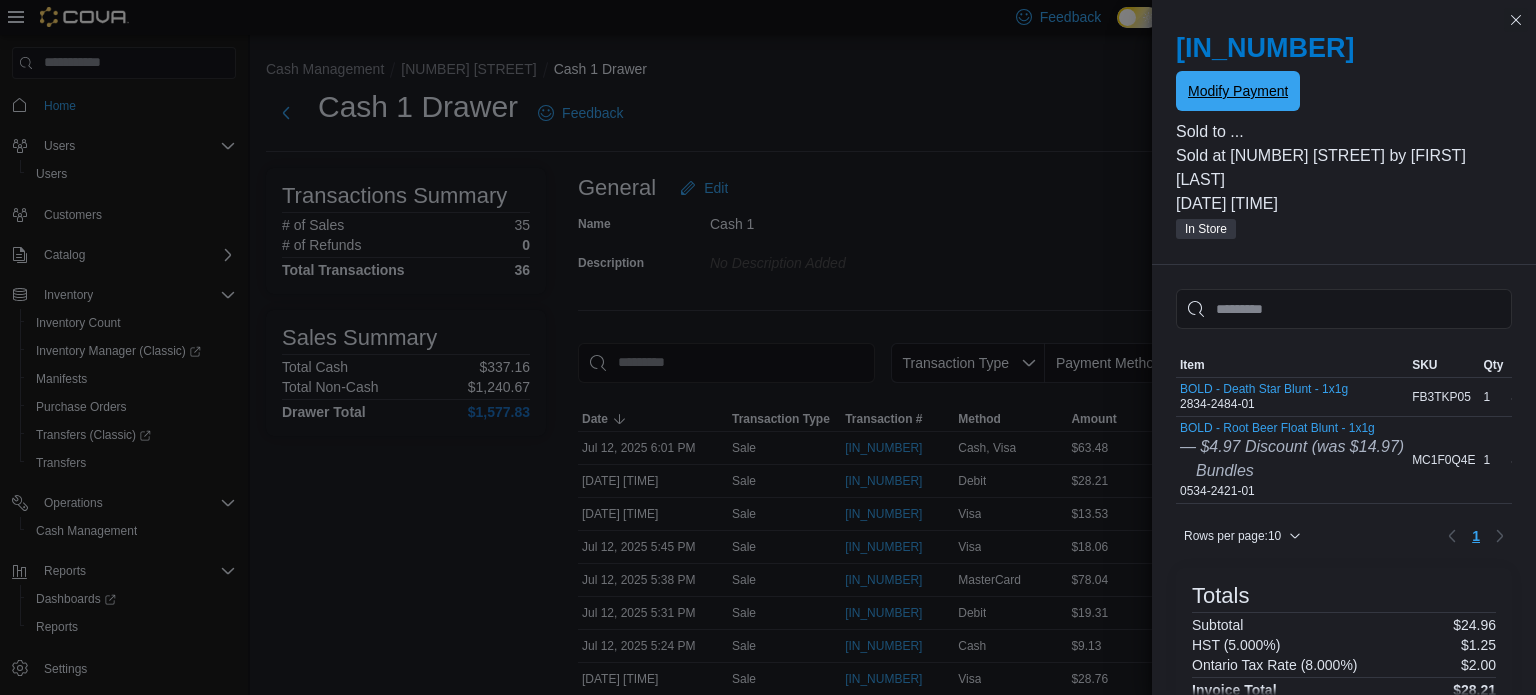 click on "Modify Payment" at bounding box center [1238, 91] 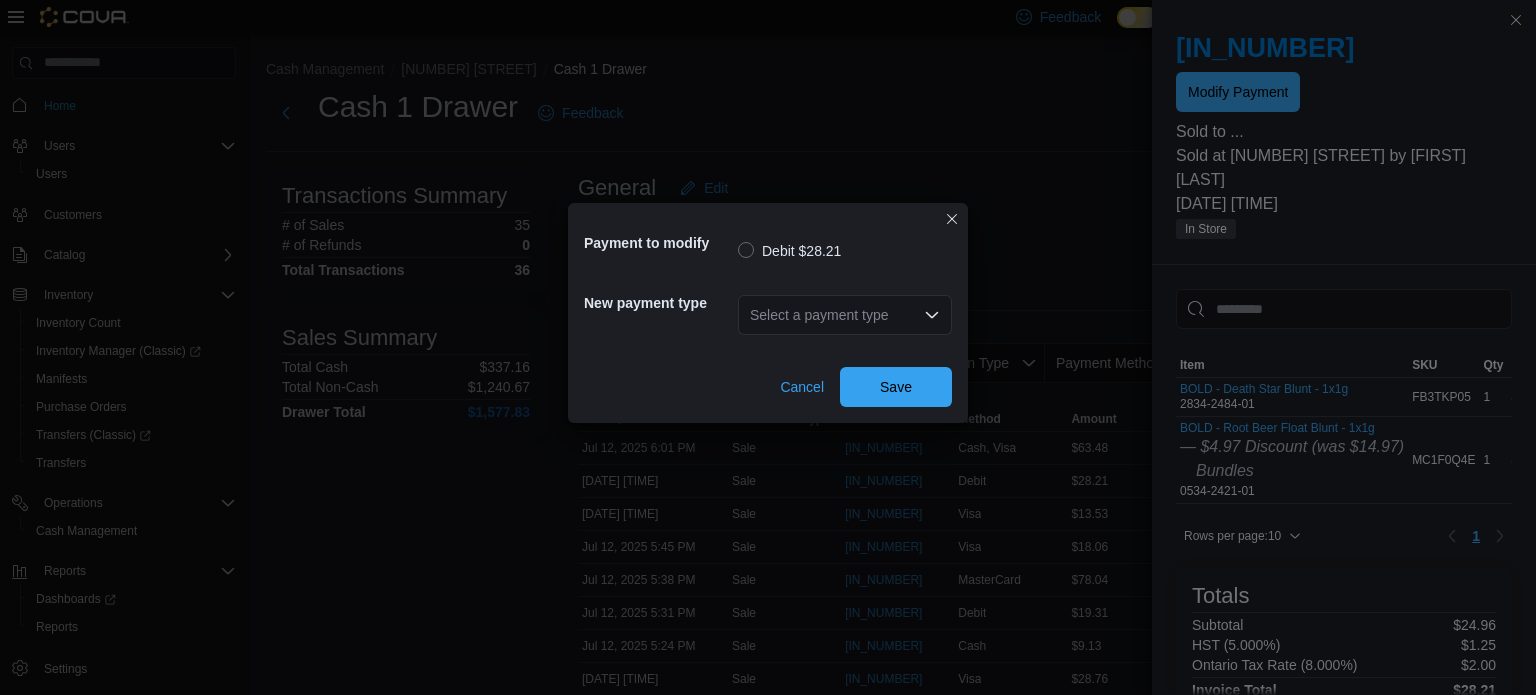 click on "Select a payment type" at bounding box center (845, 315) 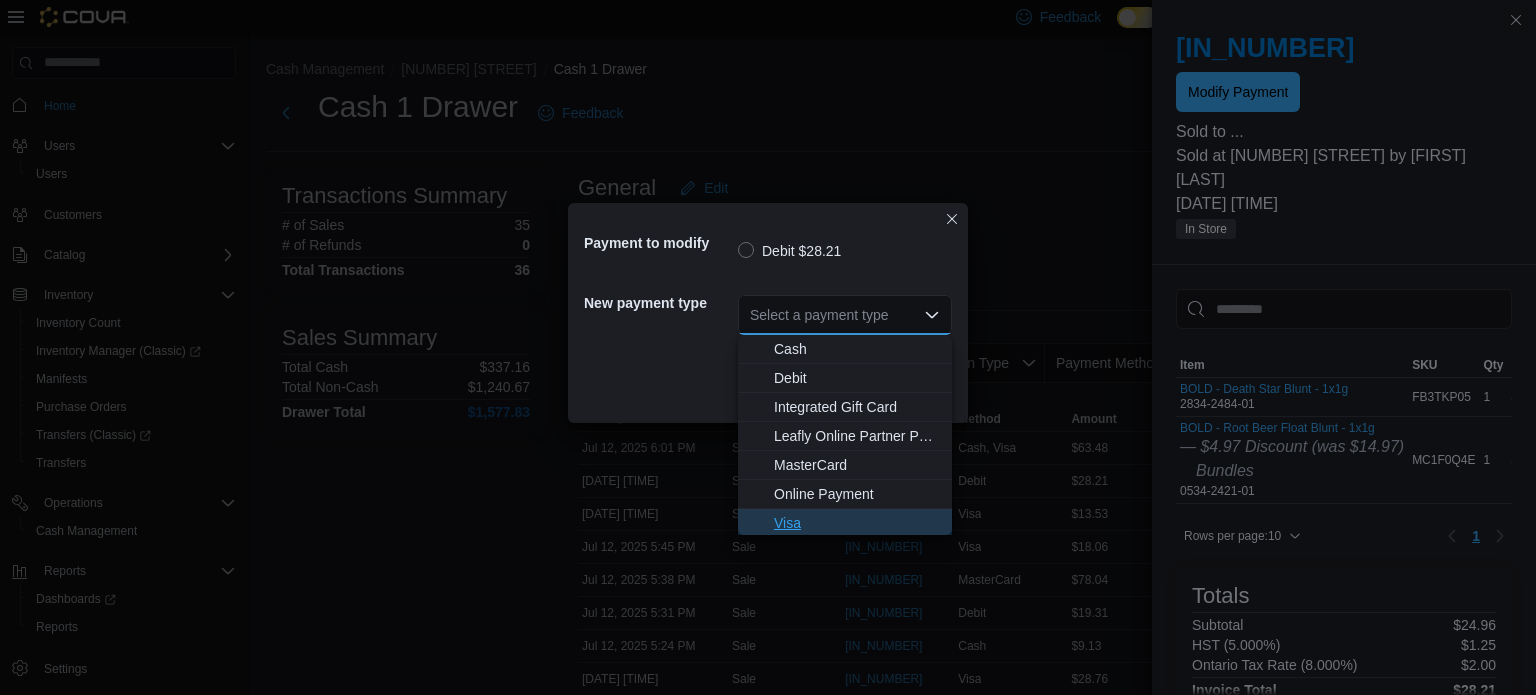 click on "Visa" at bounding box center [857, 523] 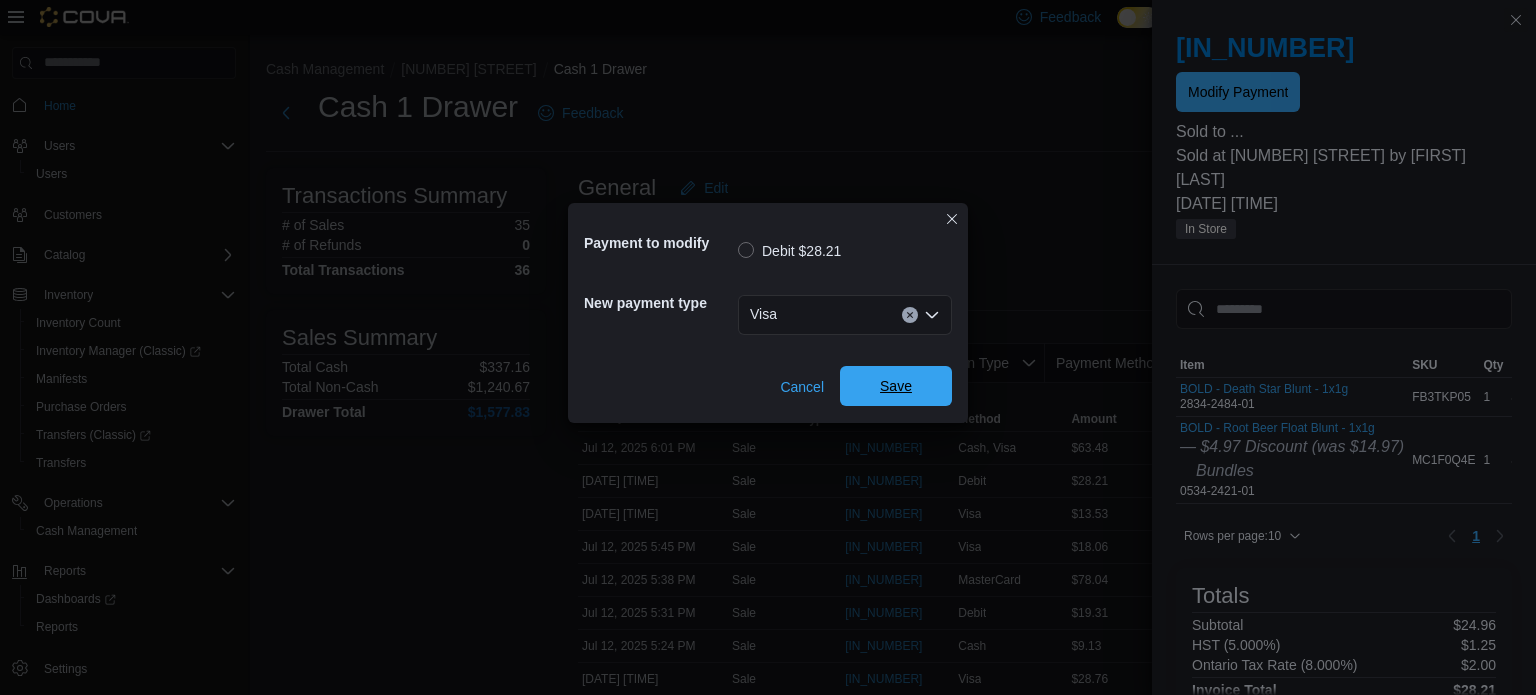 click on "Save" at bounding box center [896, 386] 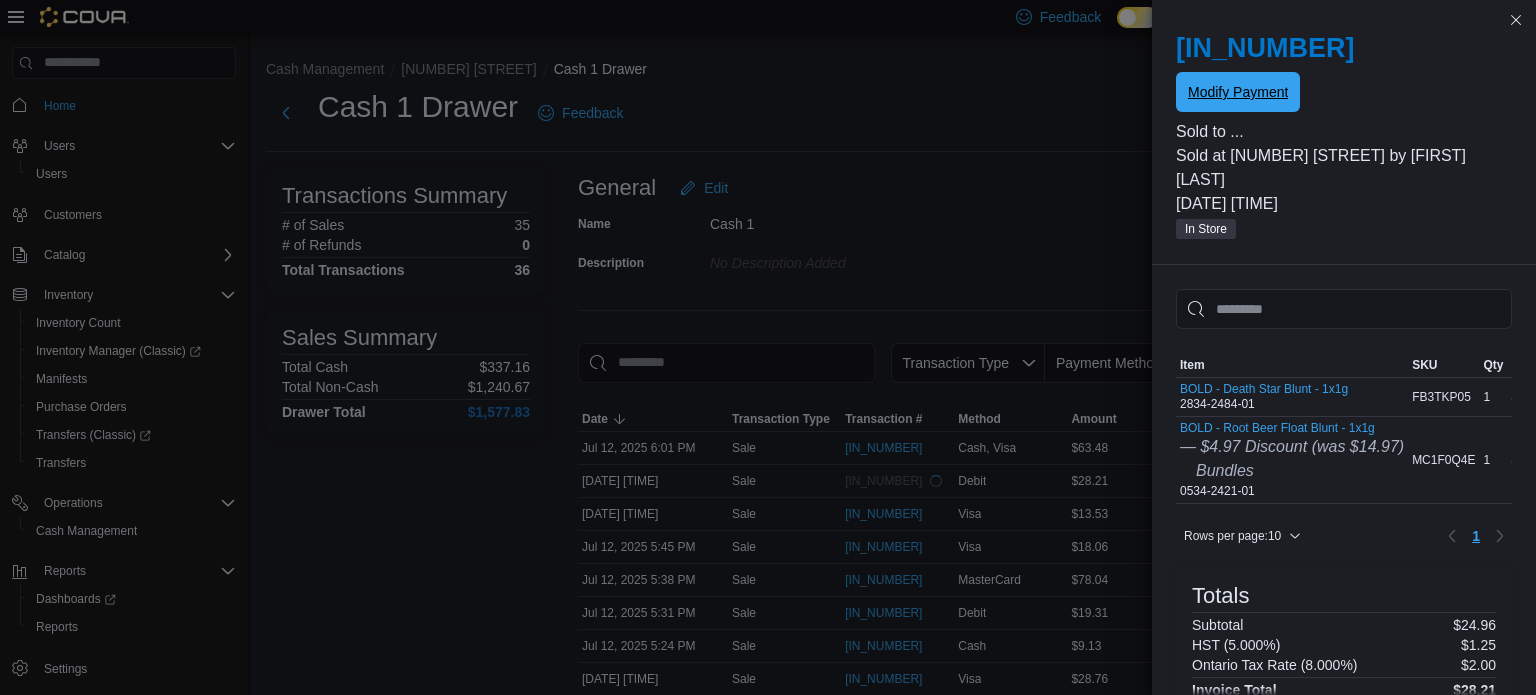 scroll, scrollTop: 0, scrollLeft: 0, axis: both 